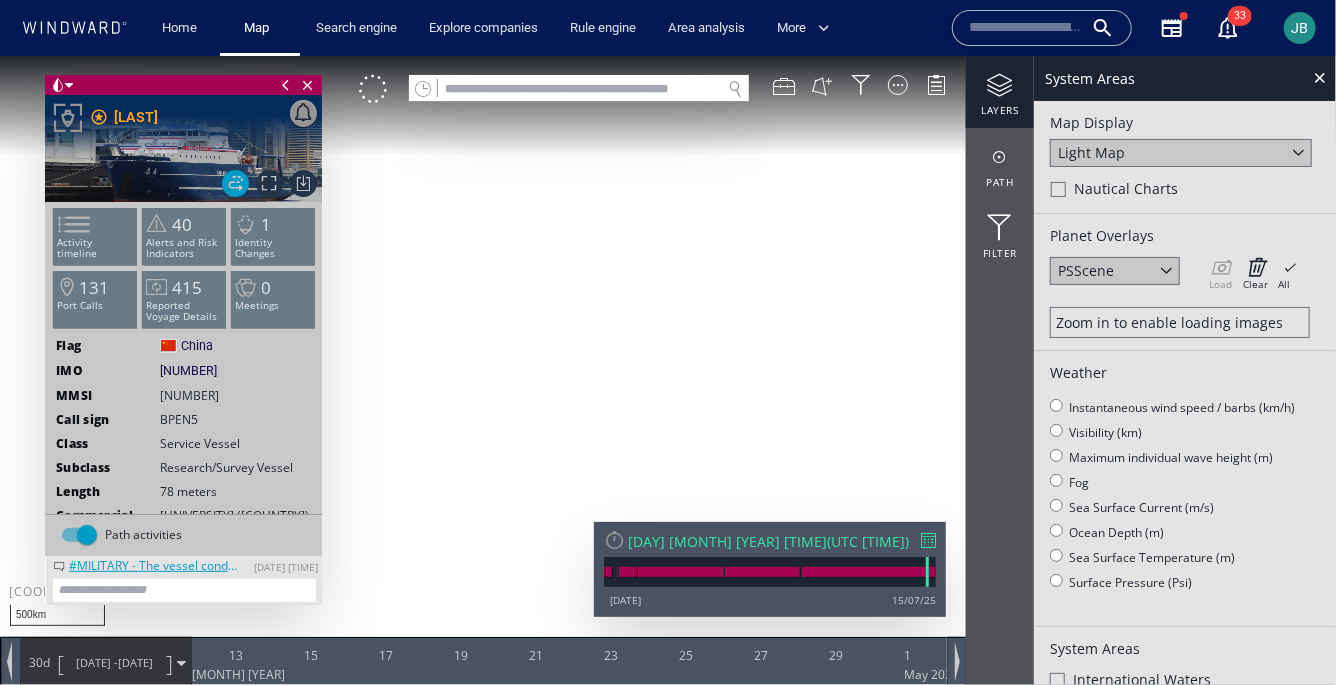 scroll, scrollTop: 0, scrollLeft: 0, axis: both 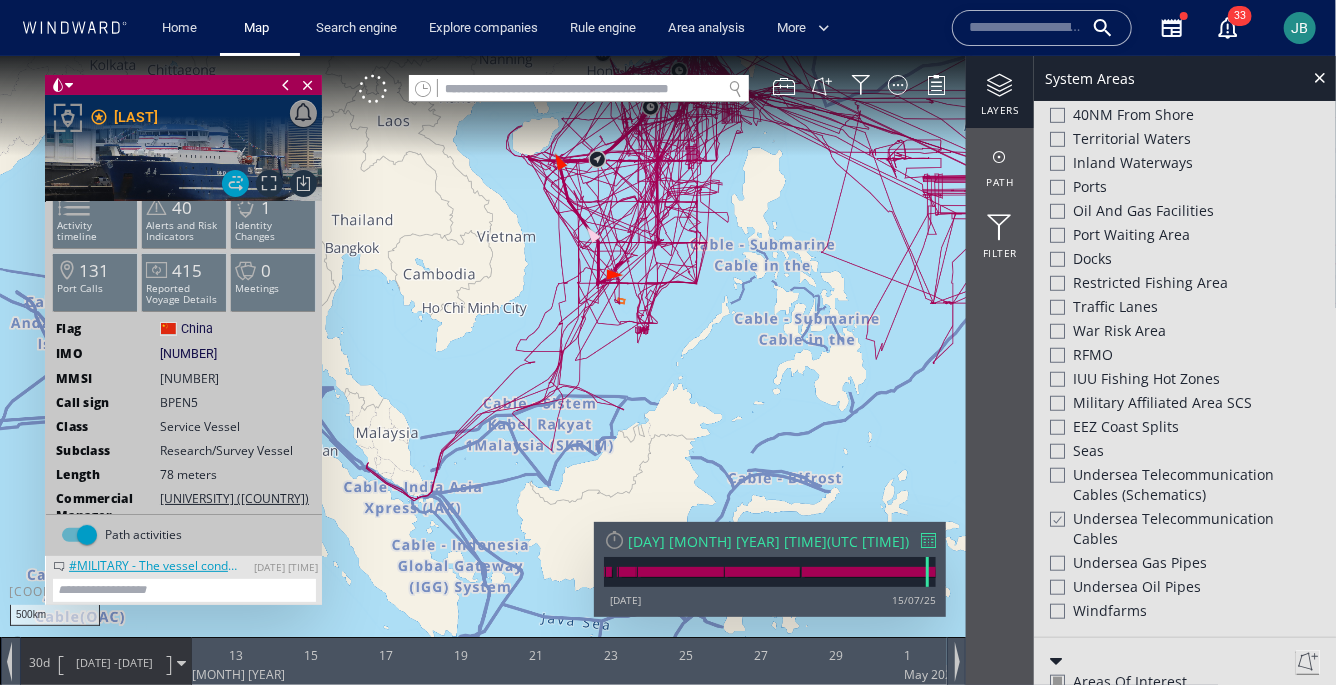 drag, startPoint x: 354, startPoint y: 221, endPoint x: 502, endPoint y: 131, distance: 173.21663 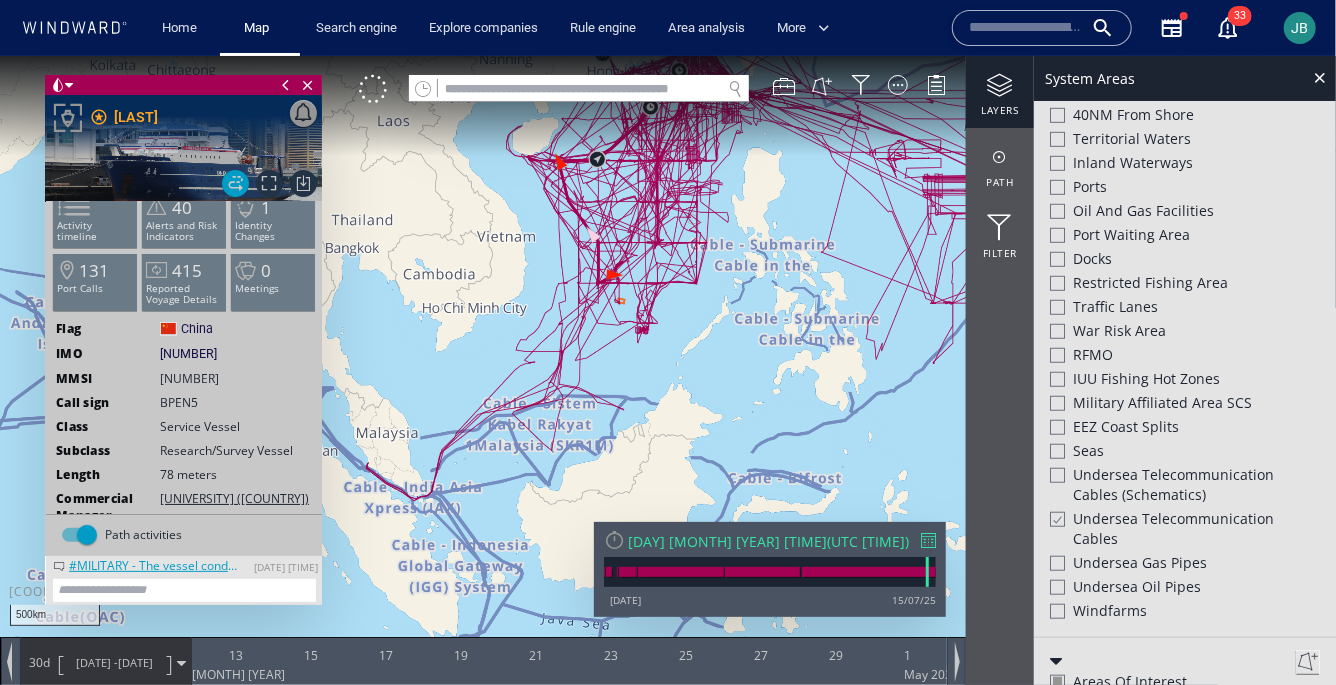 click at bounding box center [668, 360] 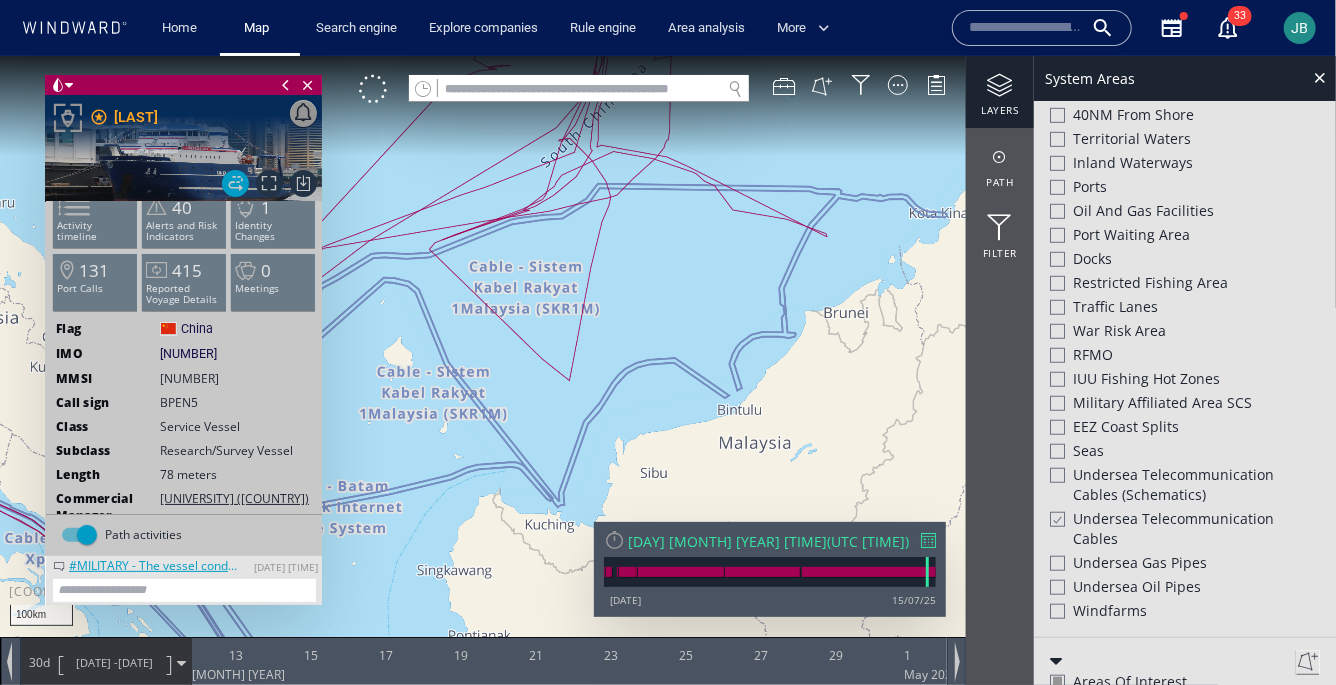 drag, startPoint x: 575, startPoint y: 425, endPoint x: 480, endPoint y: 244, distance: 204.41624 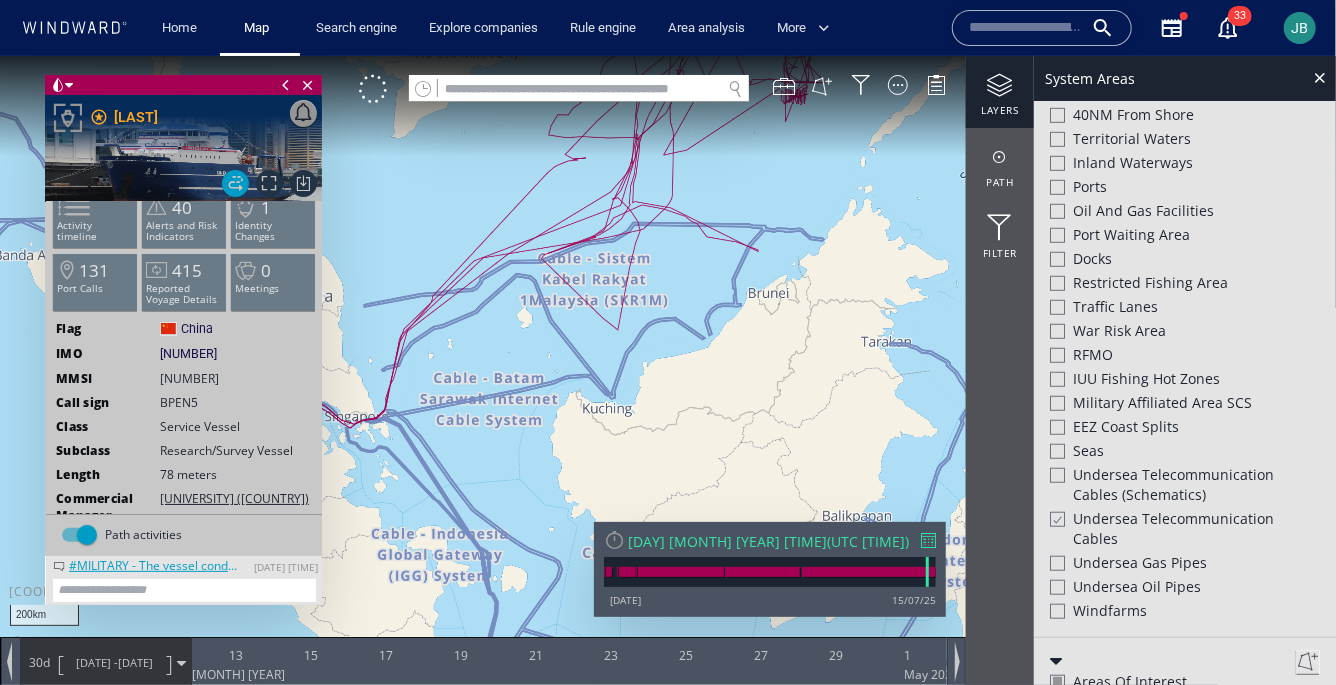 drag, startPoint x: 675, startPoint y: 267, endPoint x: 661, endPoint y: 370, distance: 103.947105 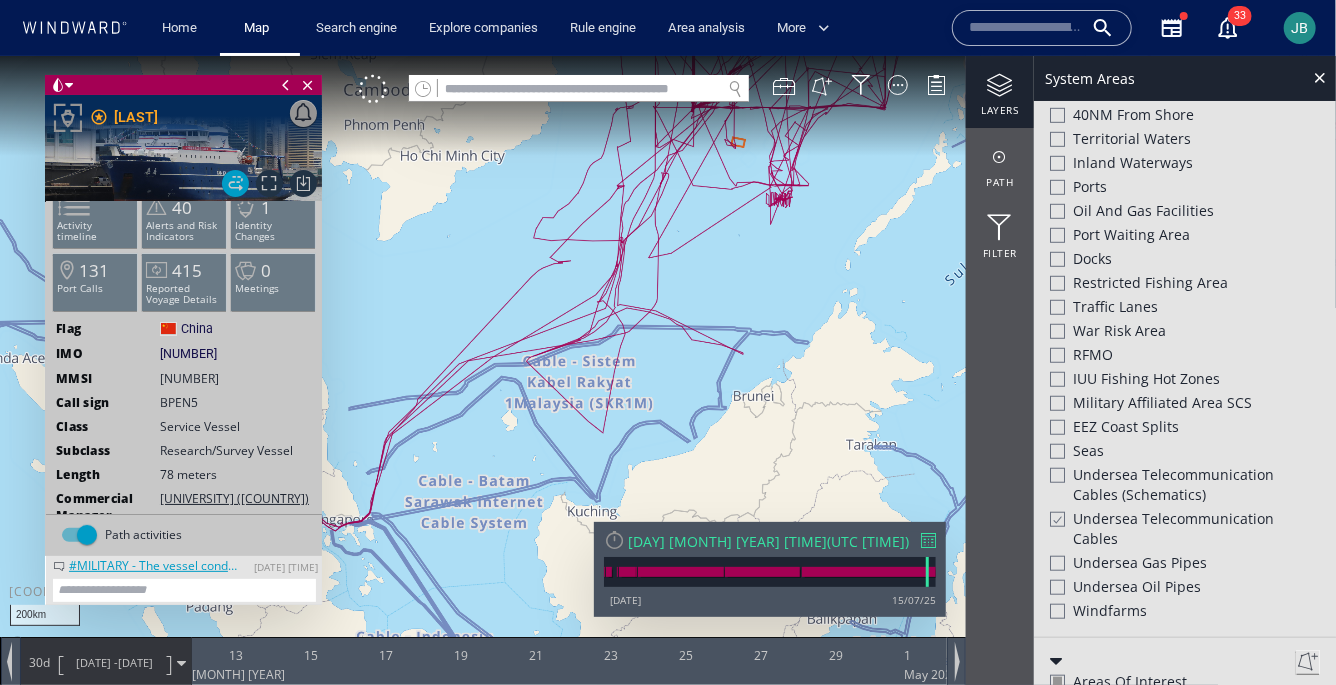 drag, startPoint x: 762, startPoint y: 267, endPoint x: 625, endPoint y: 495, distance: 265.99435 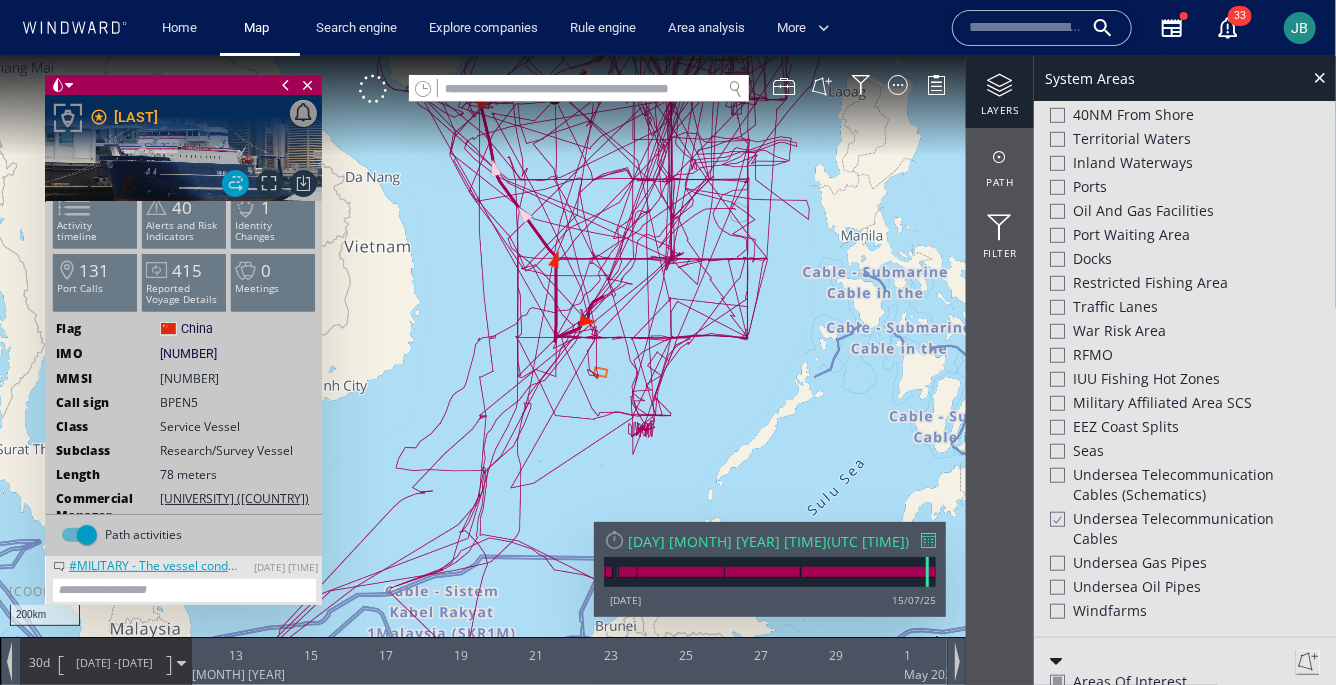 scroll, scrollTop: 0, scrollLeft: 0, axis: both 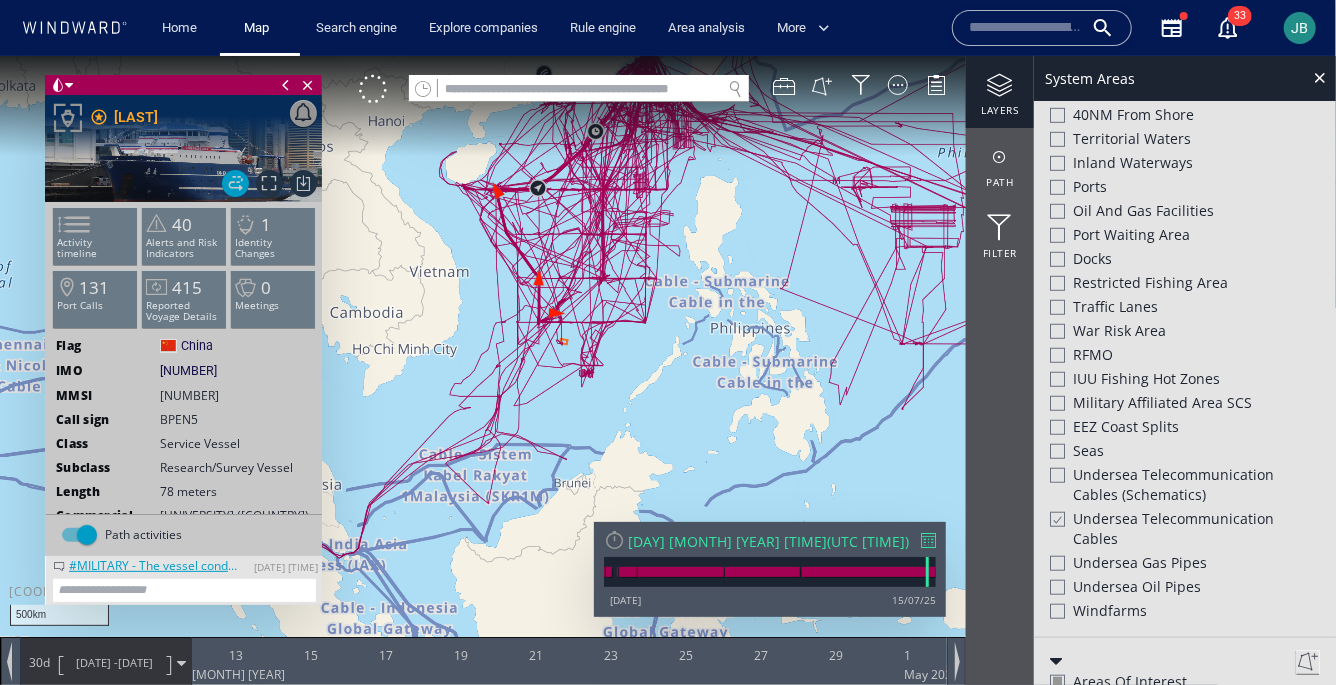 drag, startPoint x: 506, startPoint y: 218, endPoint x: 471, endPoint y: 367, distance: 153.05554 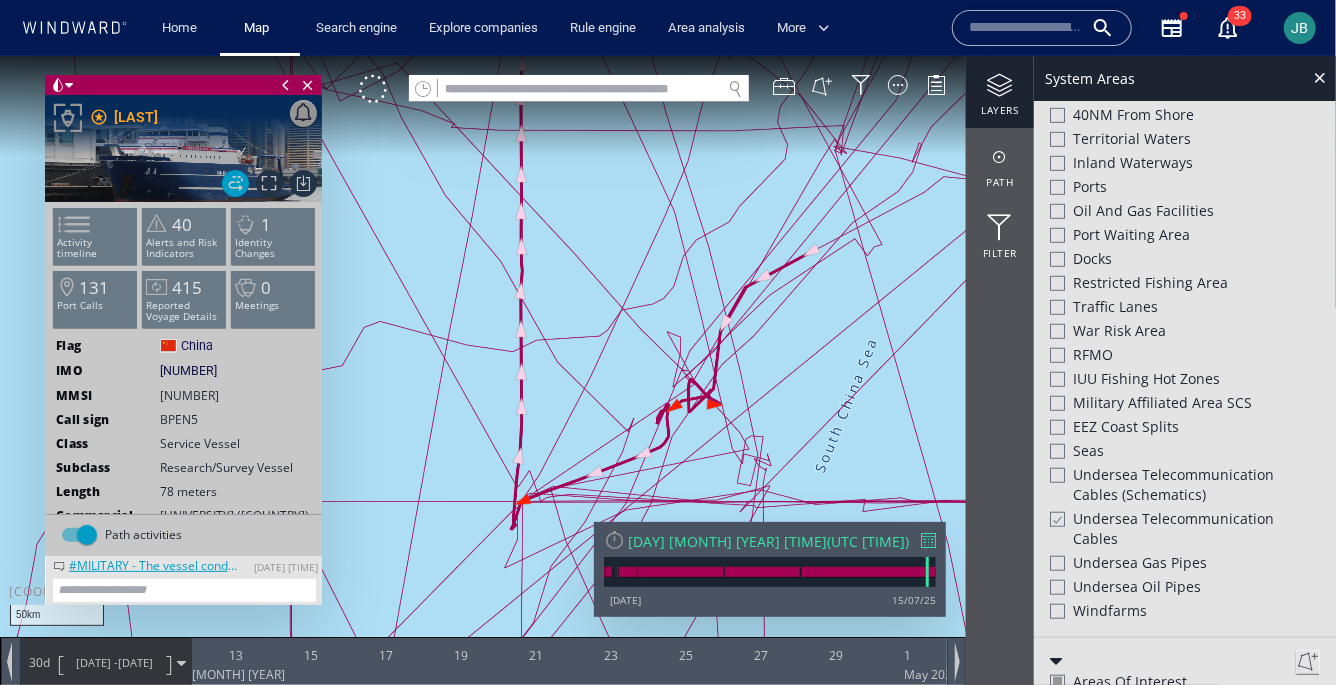 drag, startPoint x: 567, startPoint y: 215, endPoint x: 567, endPoint y: 372, distance: 157 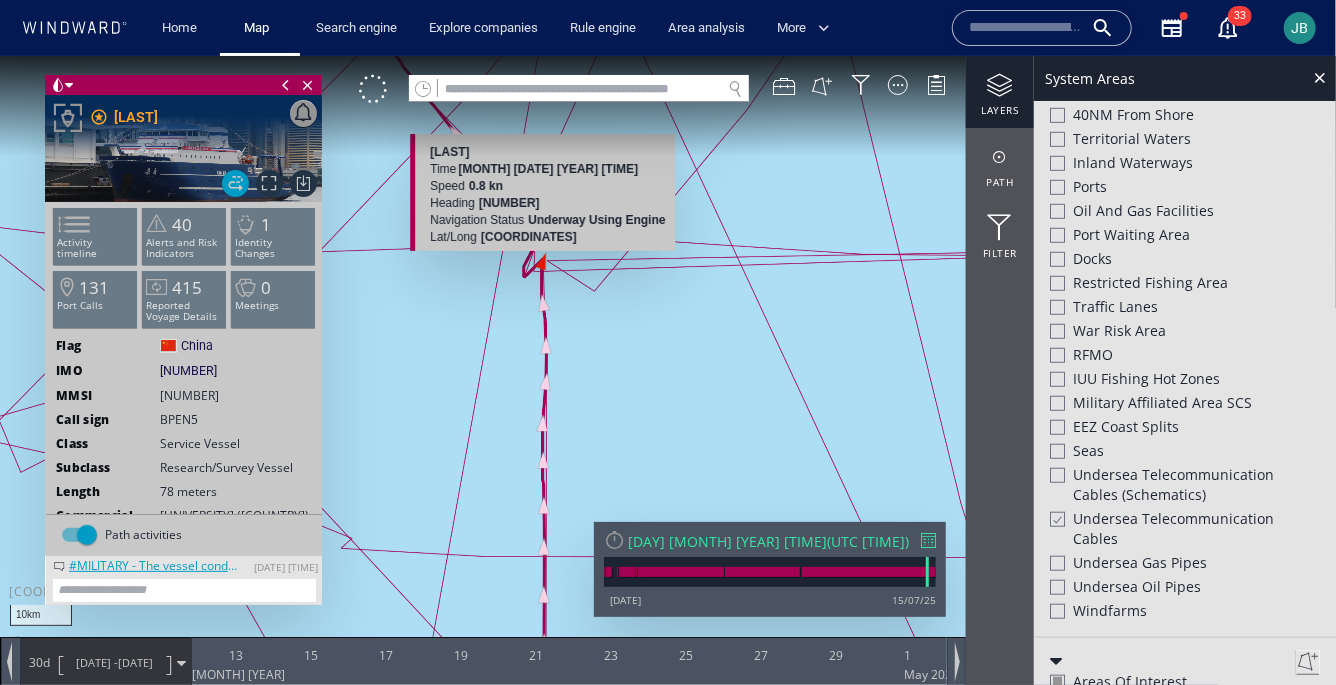 scroll, scrollTop: 606, scrollLeft: 0, axis: vertical 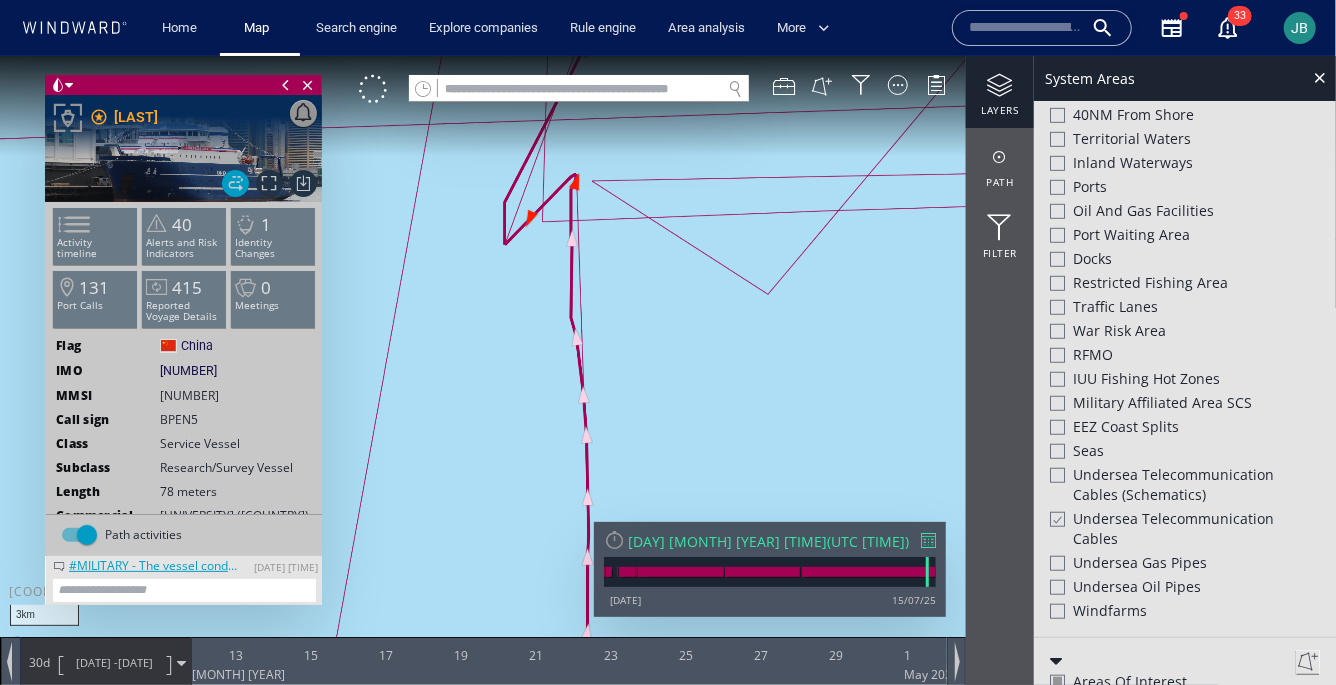 drag, startPoint x: 582, startPoint y: 159, endPoint x: 582, endPoint y: 347, distance: 188 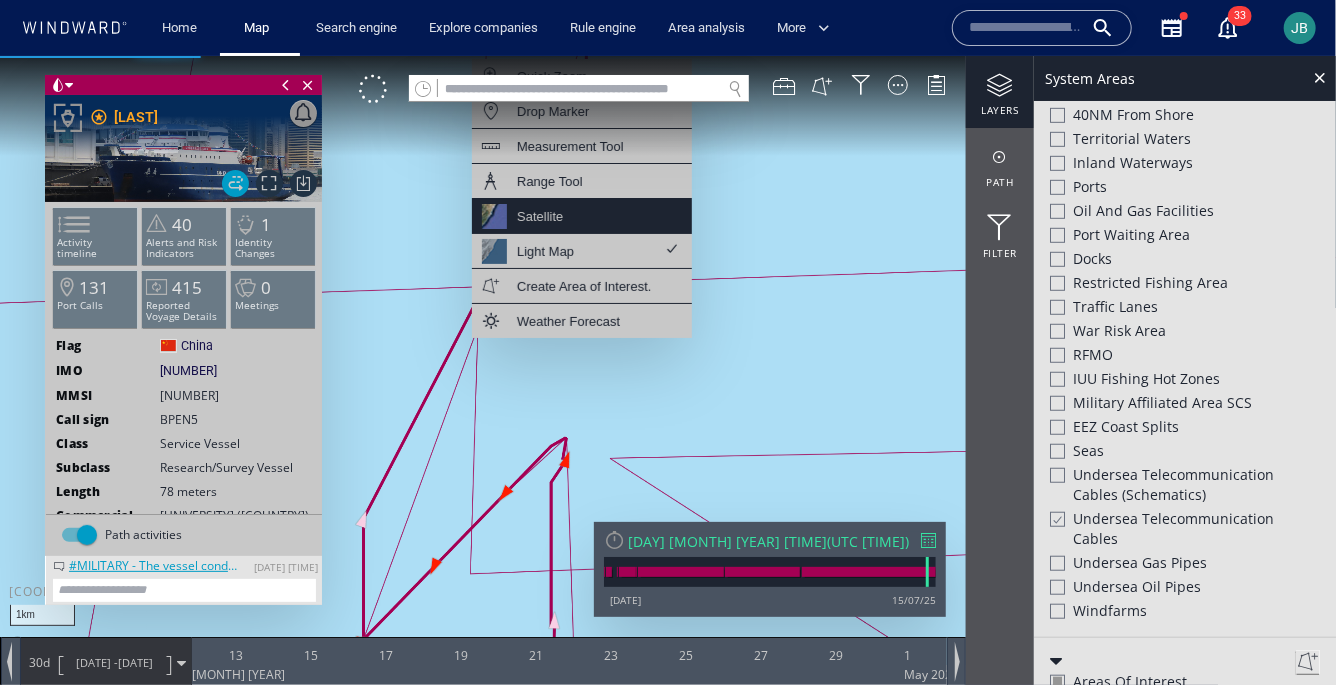click on "Satellite" at bounding box center (582, 215) 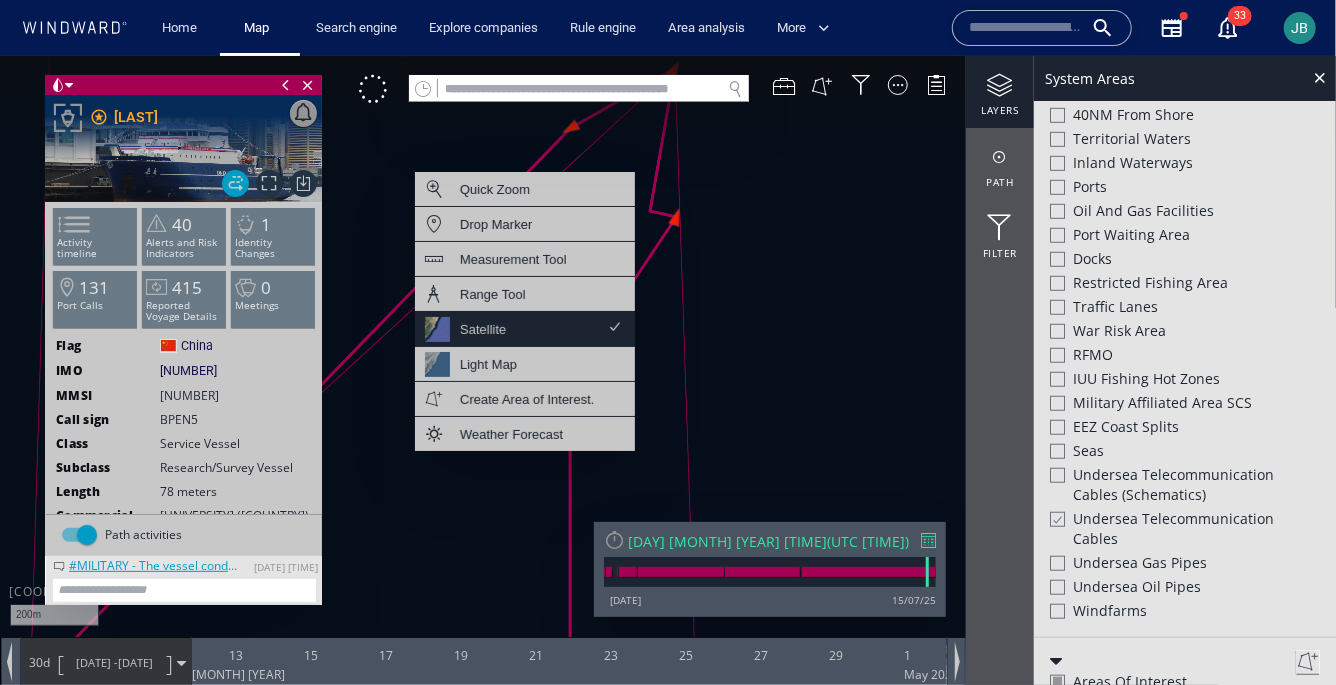 click on "Satellite" at bounding box center (525, 328) 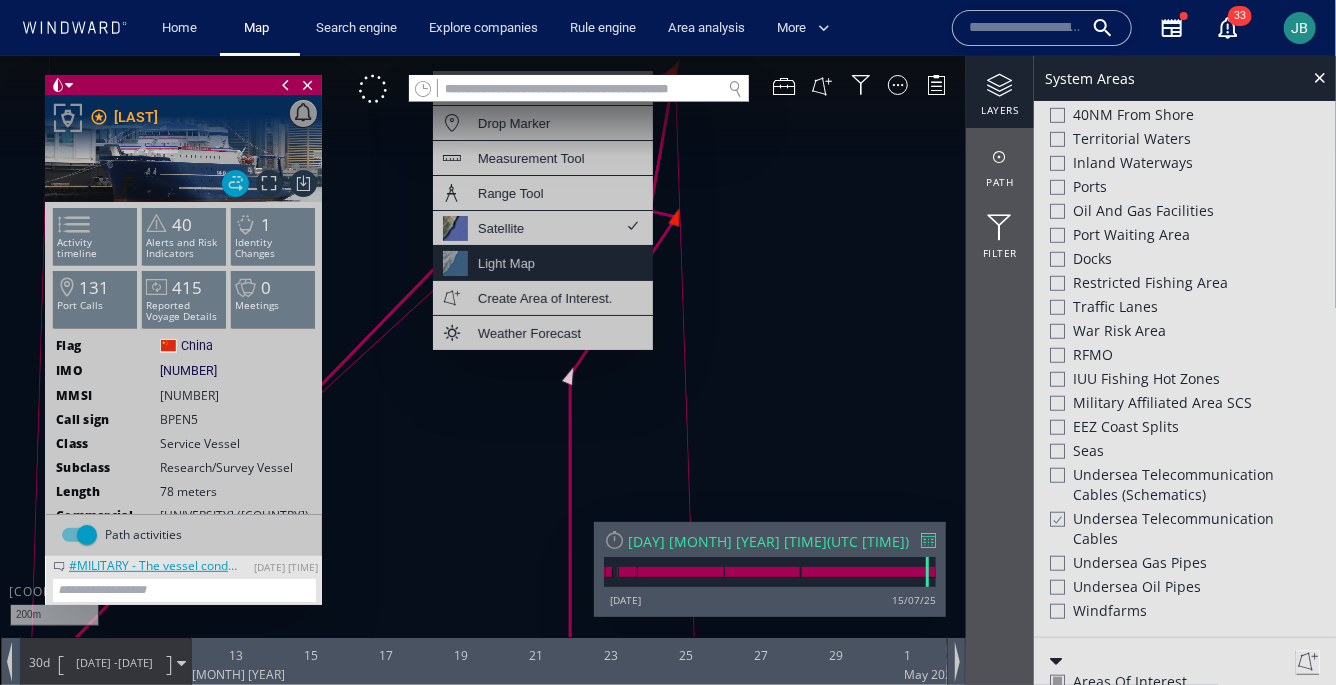 click on "Light Map" at bounding box center (543, 262) 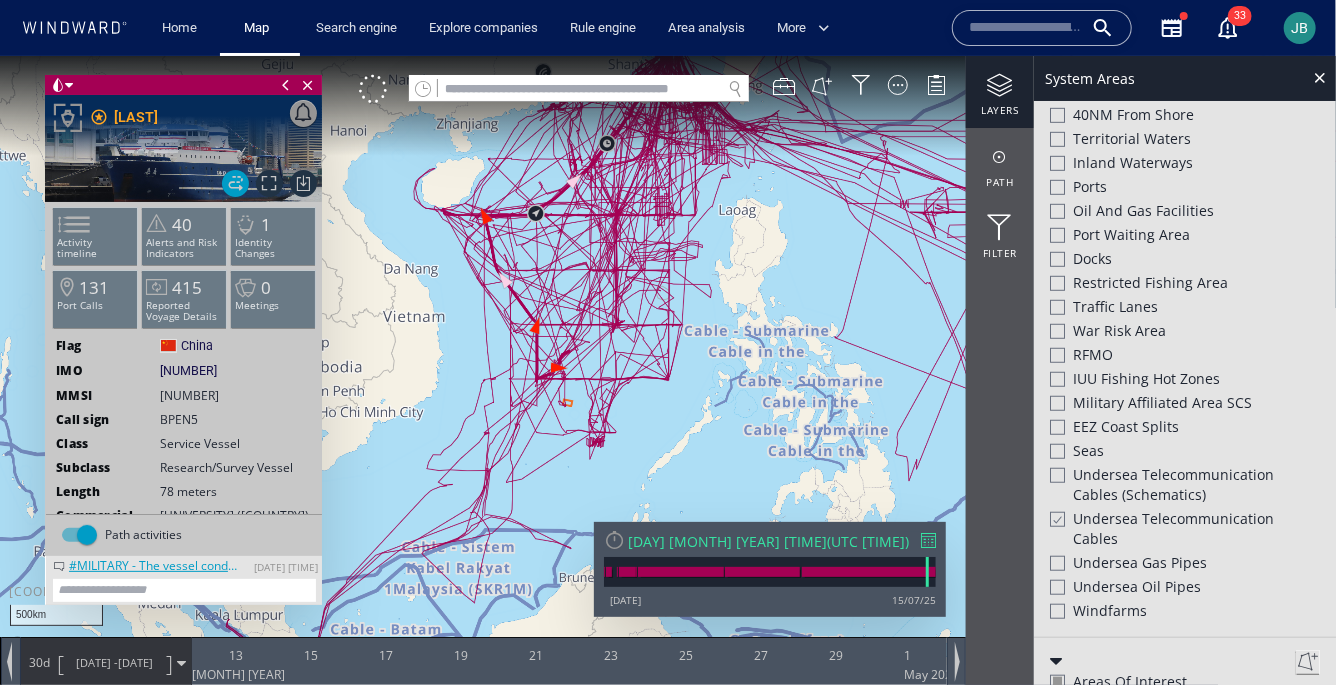 scroll, scrollTop: 637, scrollLeft: 0, axis: vertical 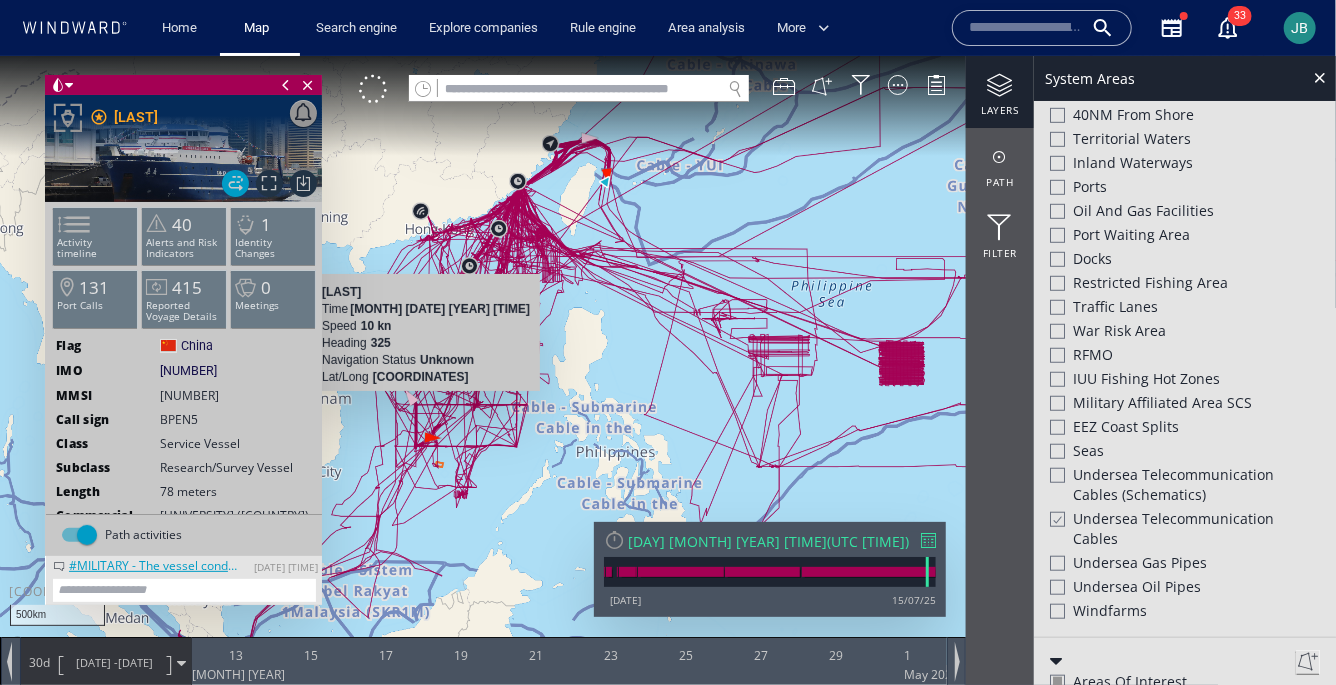 drag, startPoint x: 537, startPoint y: 324, endPoint x: 435, endPoint y: 415, distance: 136.69308 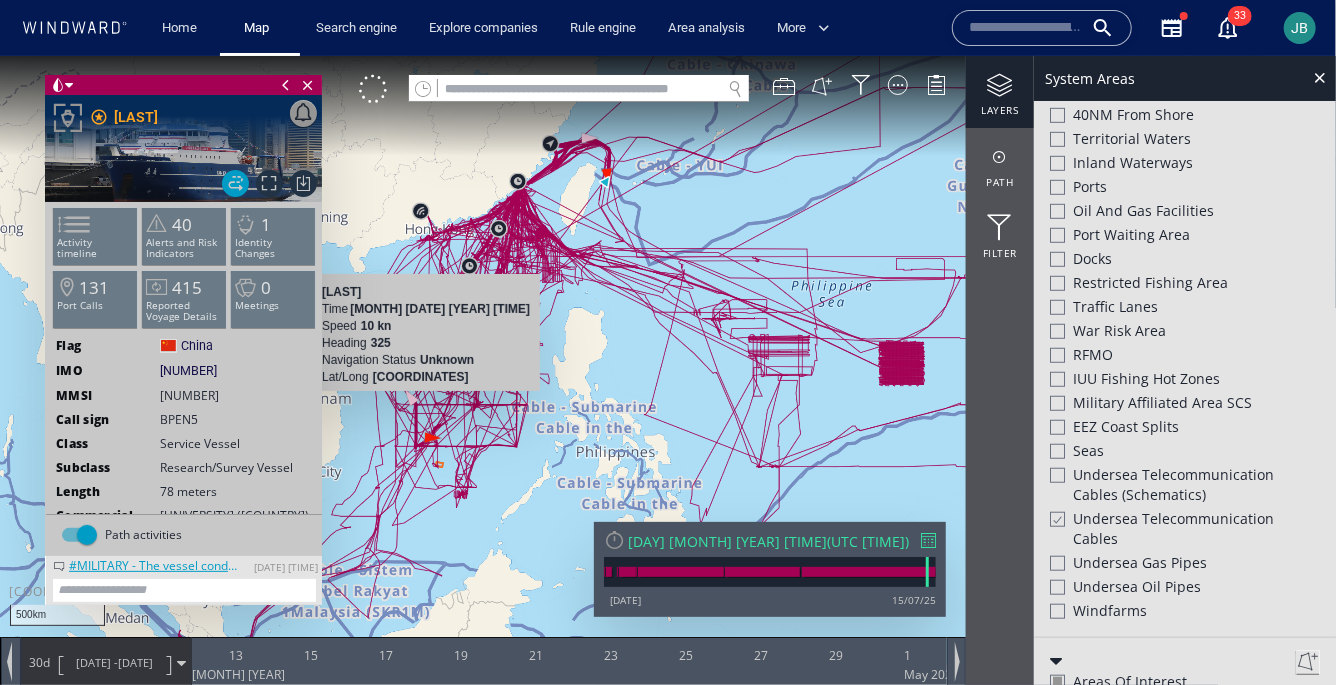 click at bounding box center (668, 360) 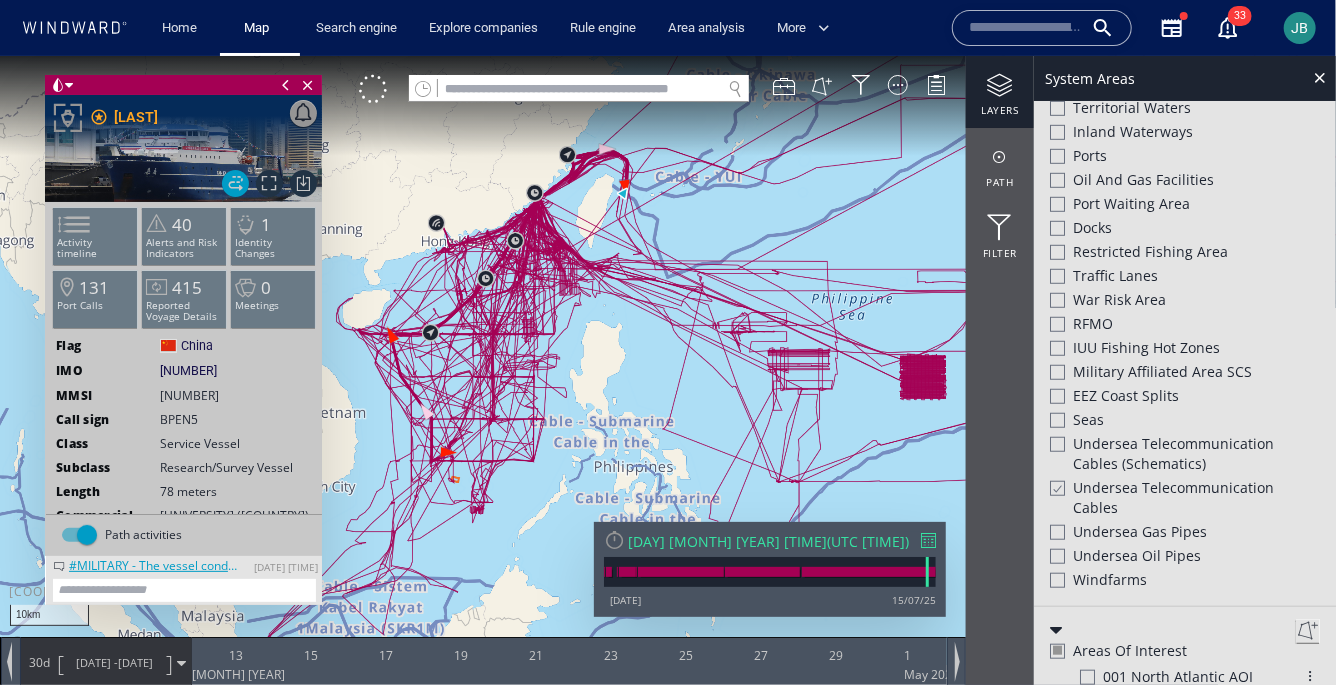 scroll, scrollTop: 606, scrollLeft: 0, axis: vertical 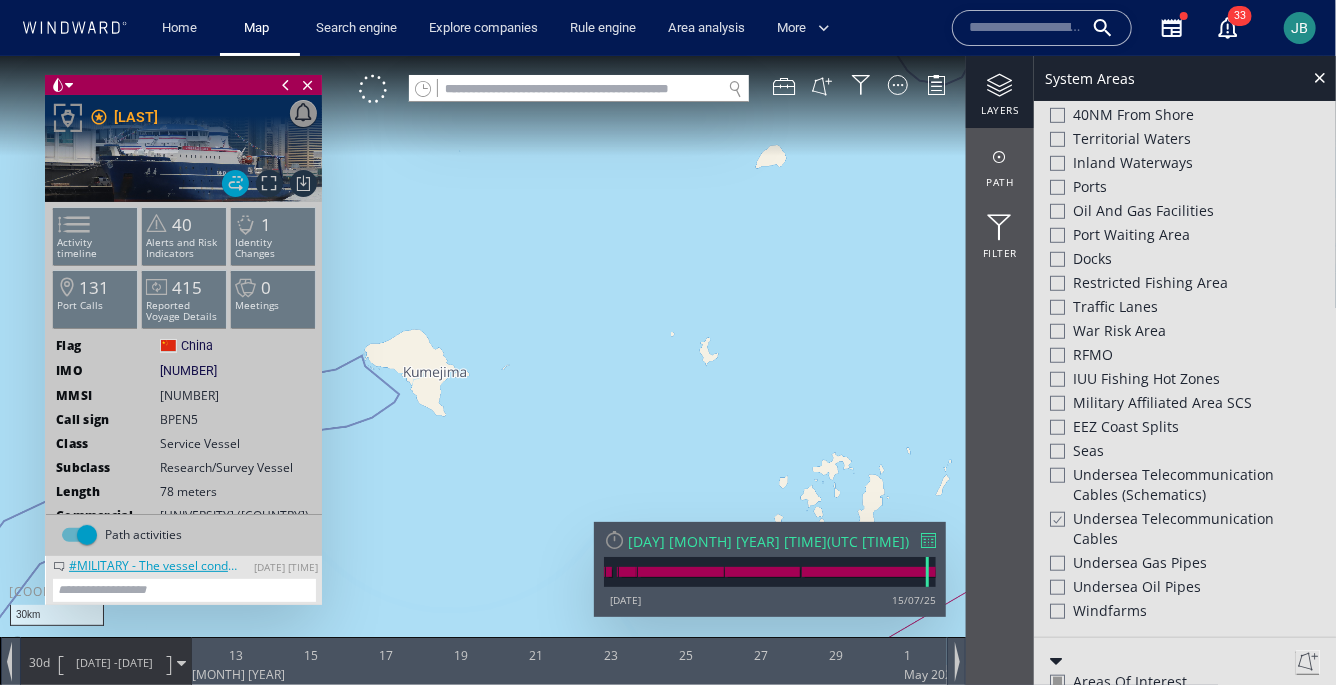 drag, startPoint x: 721, startPoint y: 143, endPoint x: 714, endPoint y: 319, distance: 176.13914 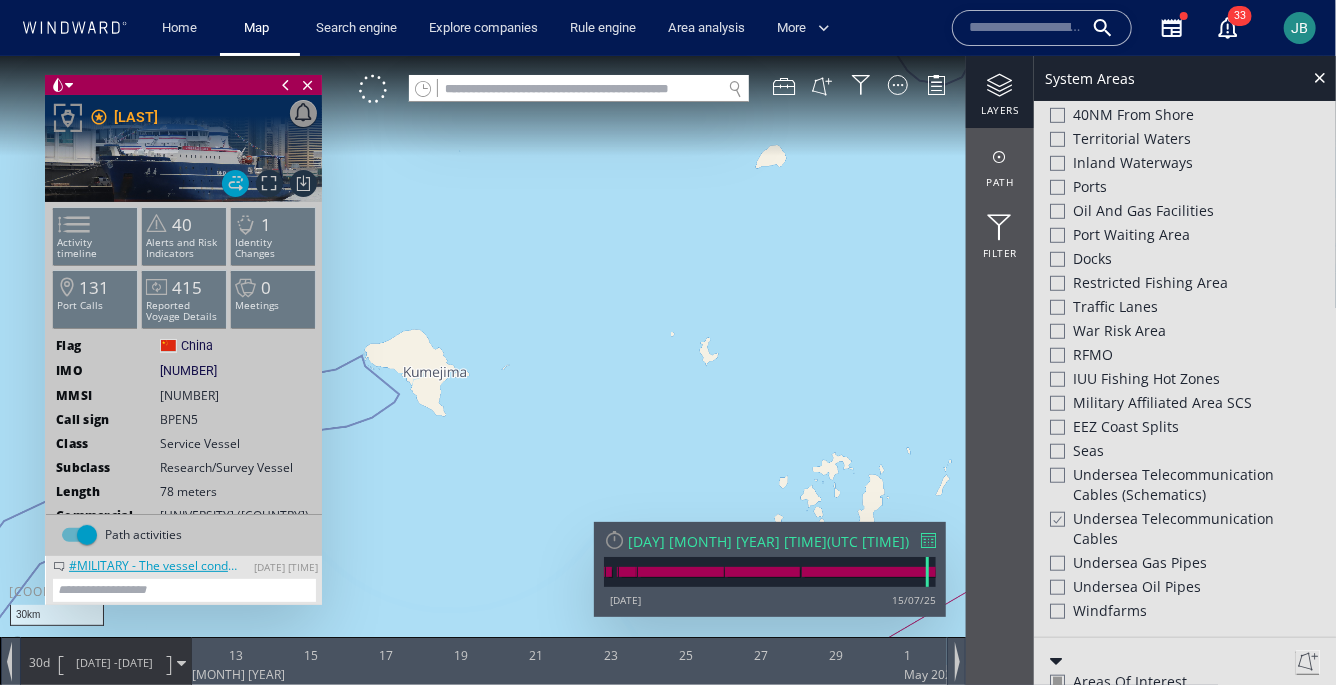 click at bounding box center (668, 360) 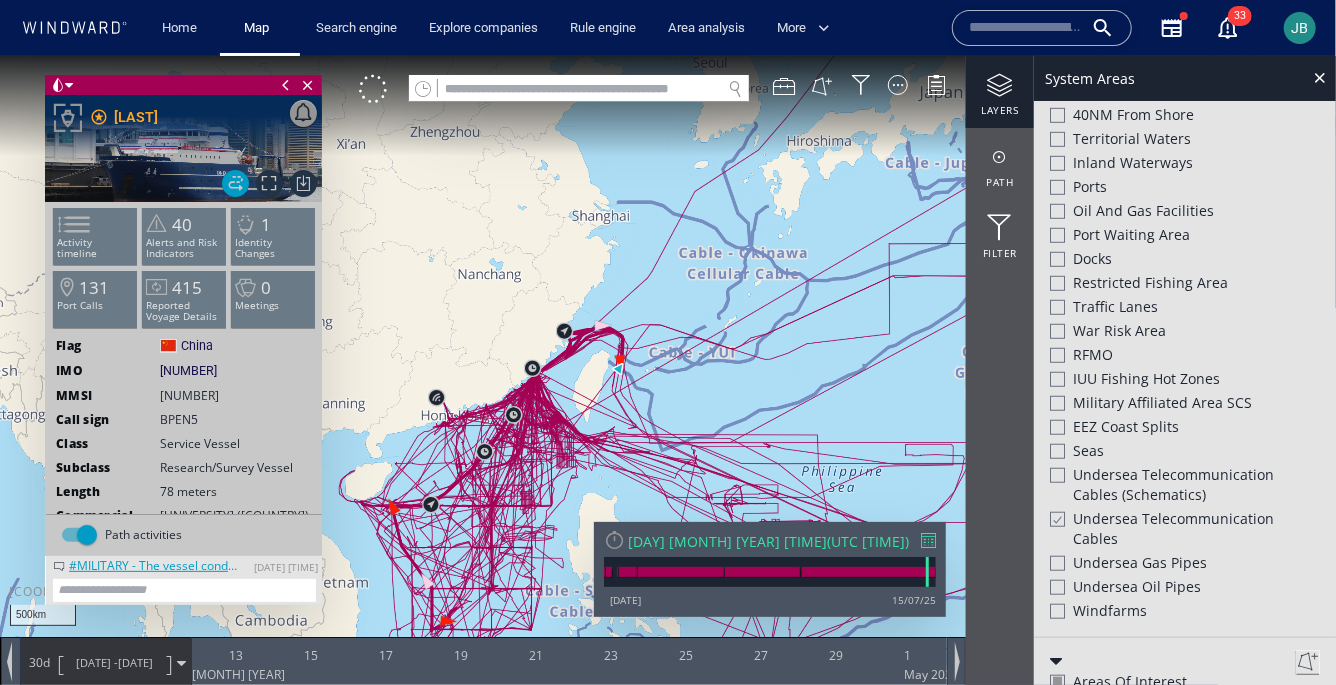 scroll, scrollTop: 687, scrollLeft: 0, axis: vertical 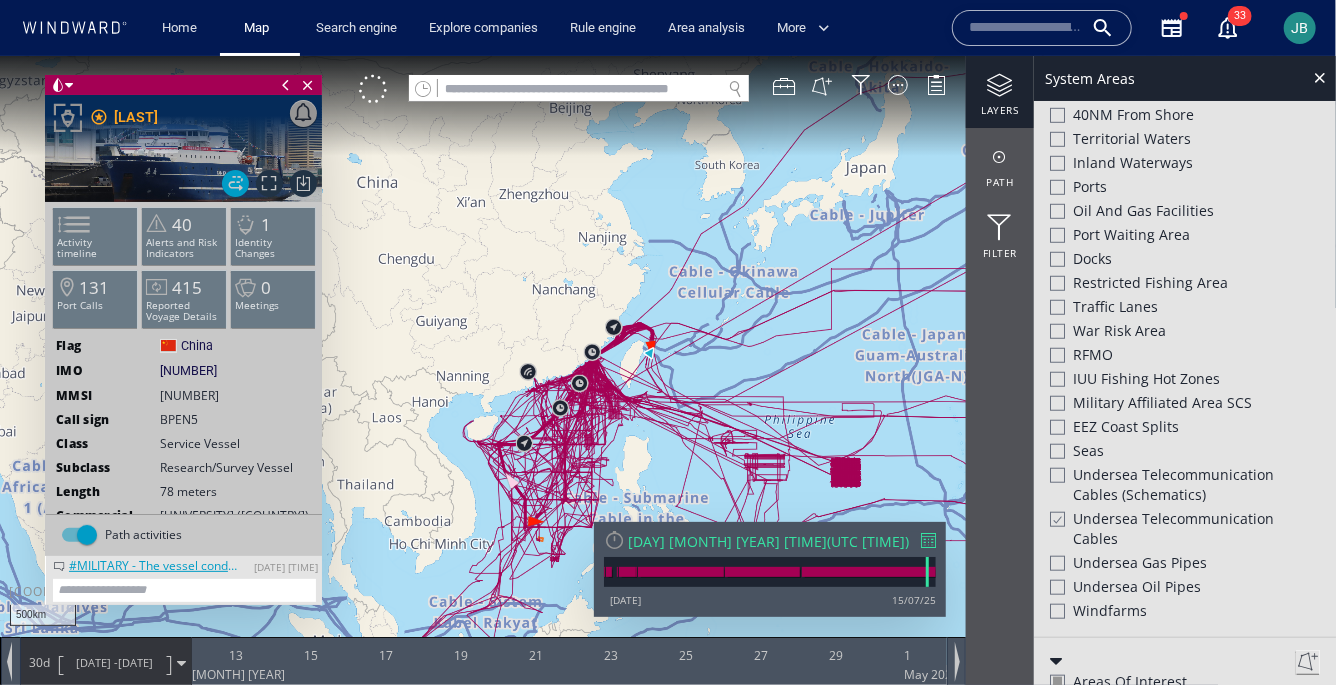 drag, startPoint x: 714, startPoint y: 319, endPoint x: 625, endPoint y: 327, distance: 89.358826 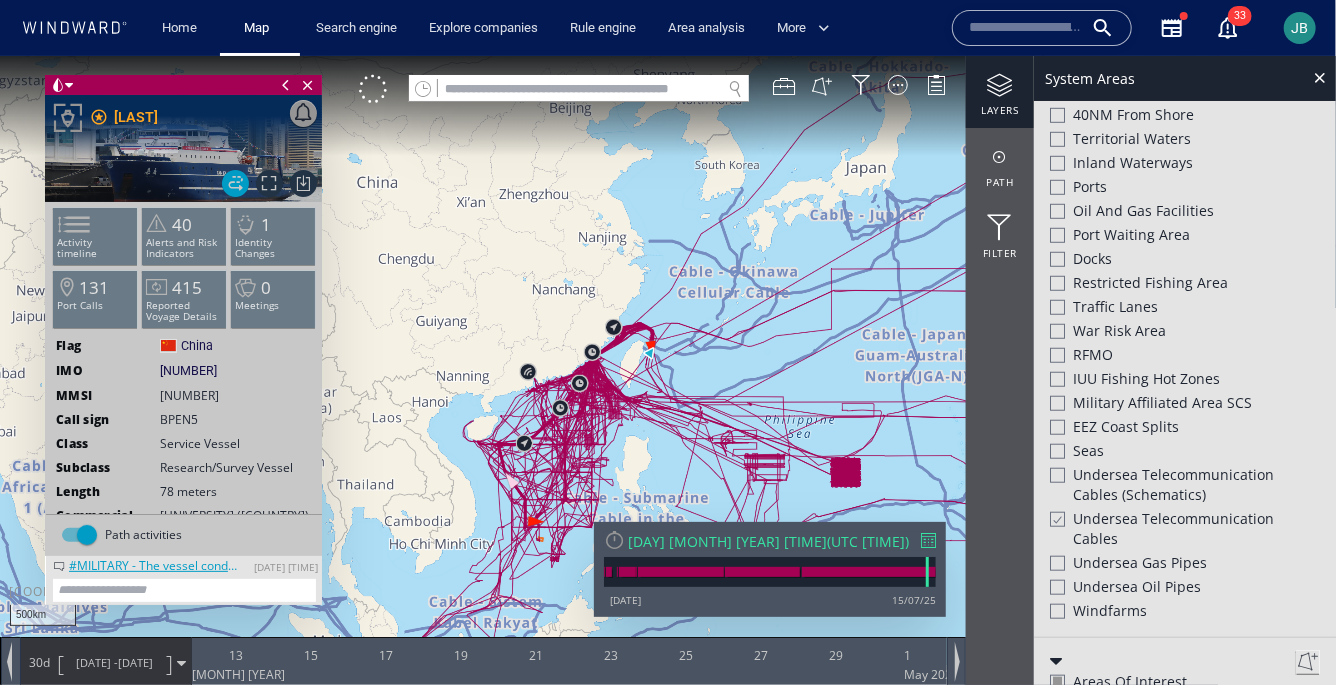 click at bounding box center (668, 360) 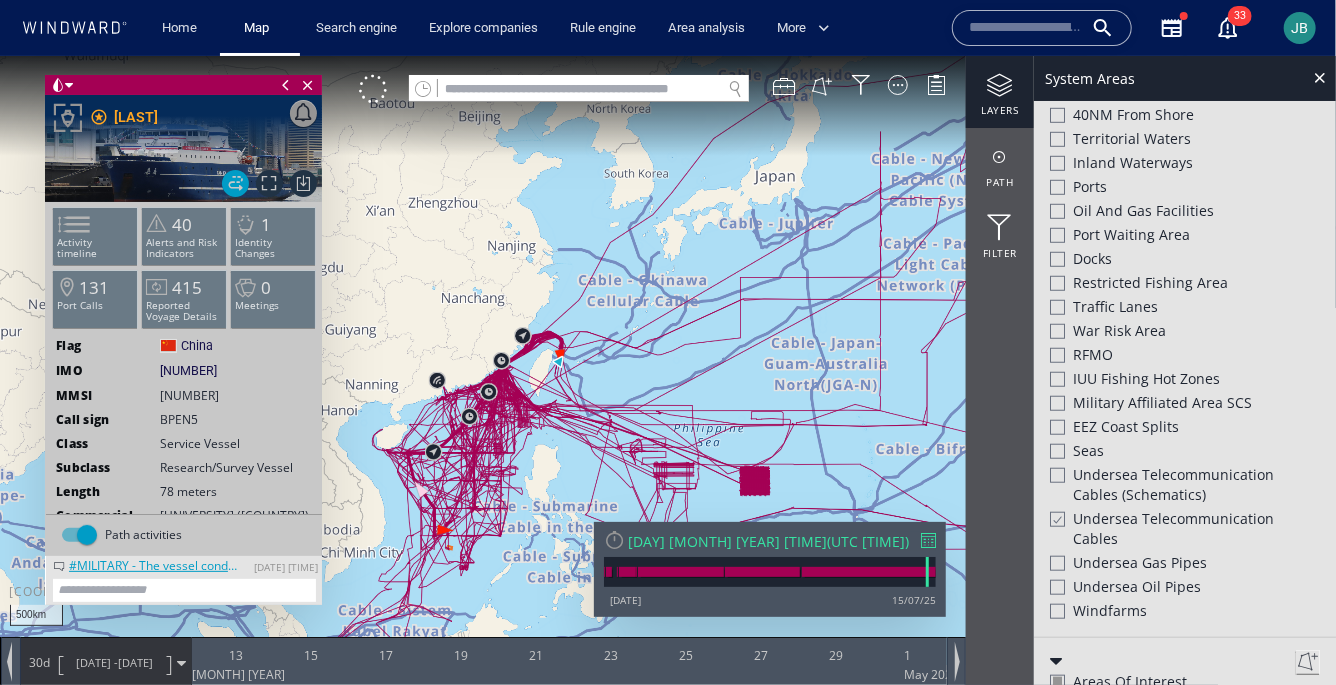 drag, startPoint x: 624, startPoint y: 327, endPoint x: 603, endPoint y: 327, distance: 21 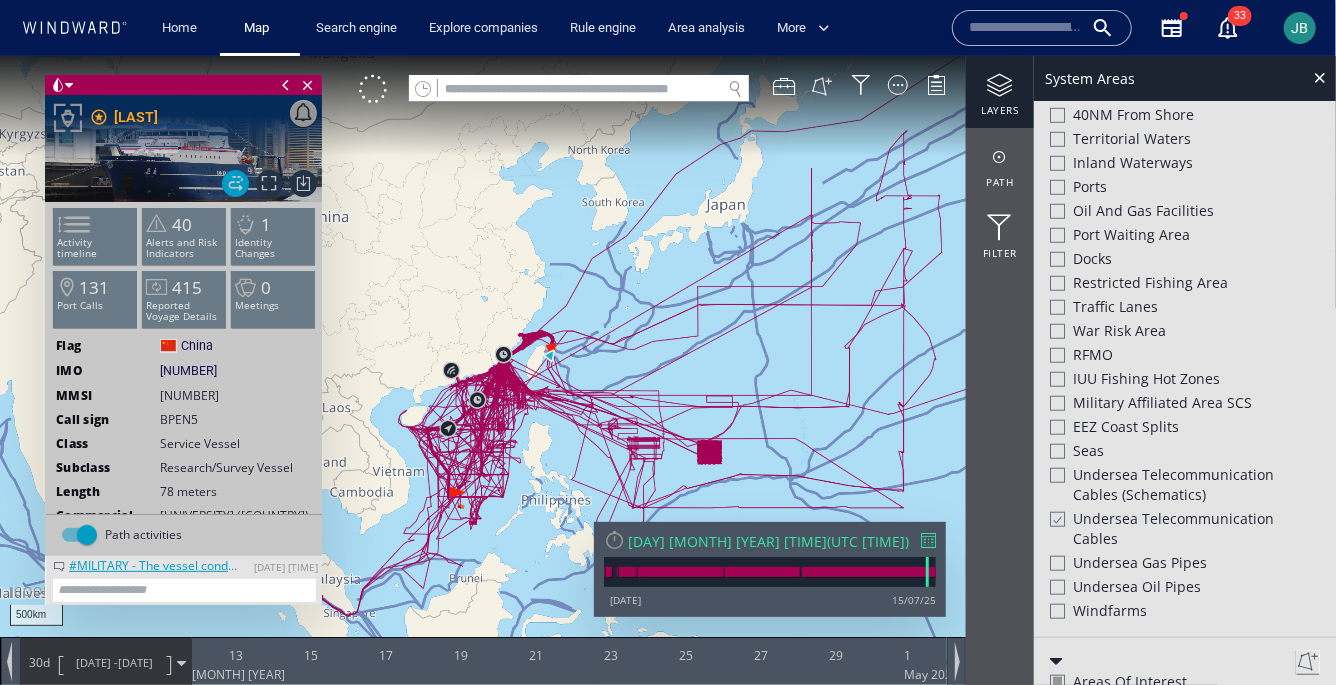 drag, startPoint x: 603, startPoint y: 327, endPoint x: 586, endPoint y: 330, distance: 17.262676 